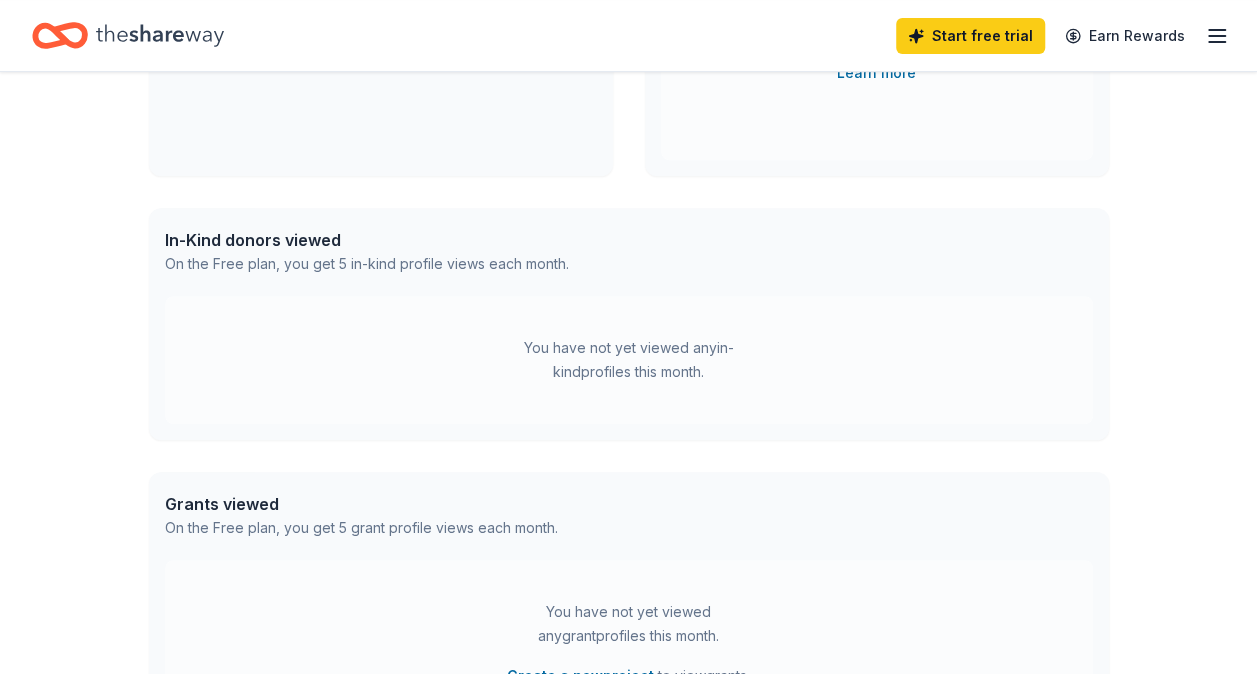 scroll, scrollTop: 0, scrollLeft: 0, axis: both 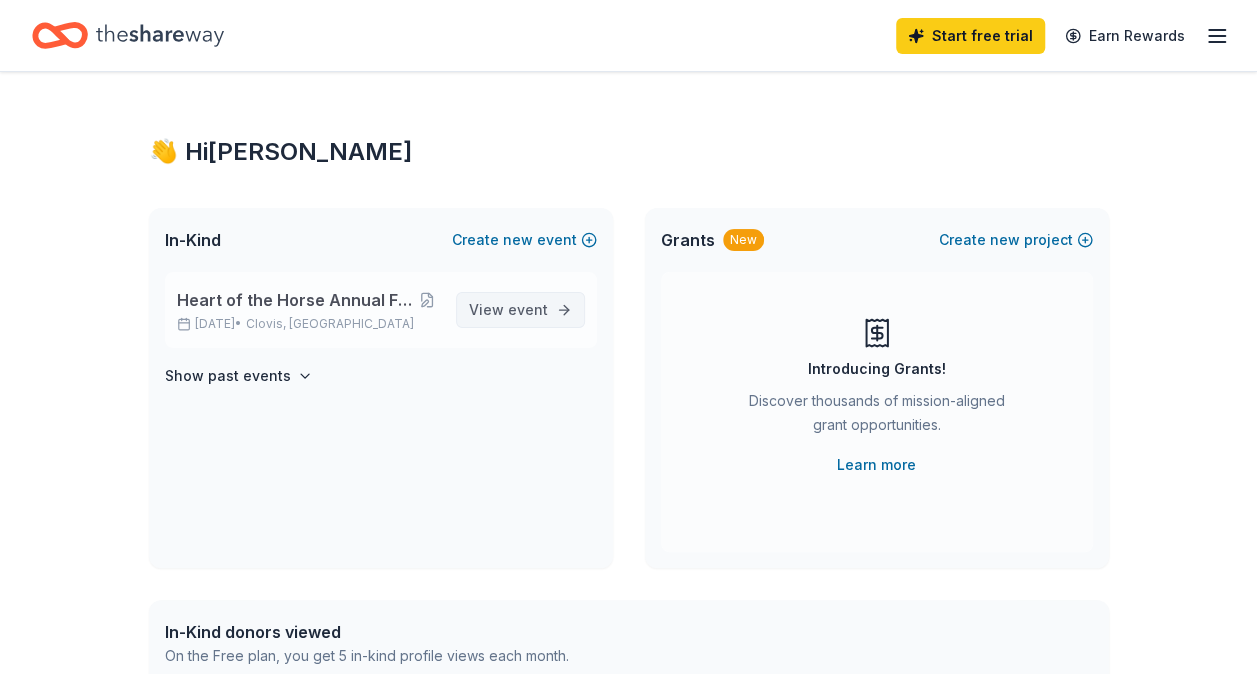 click on "event" at bounding box center [528, 309] 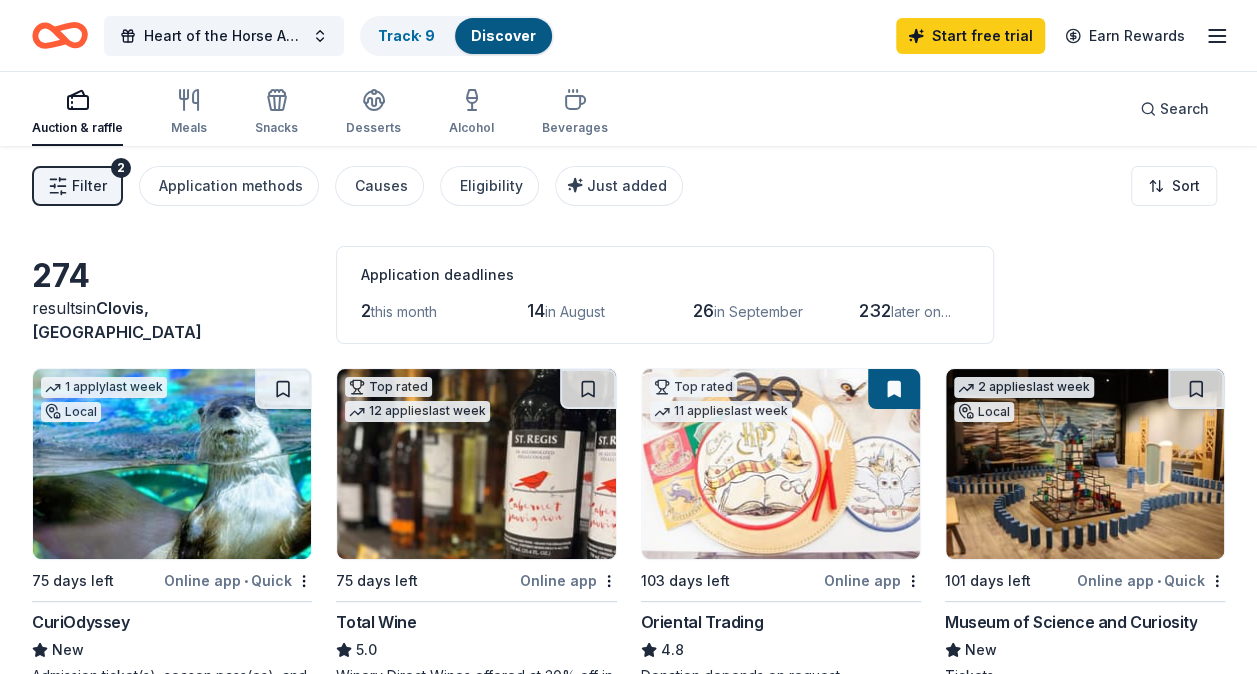 scroll, scrollTop: 100, scrollLeft: 0, axis: vertical 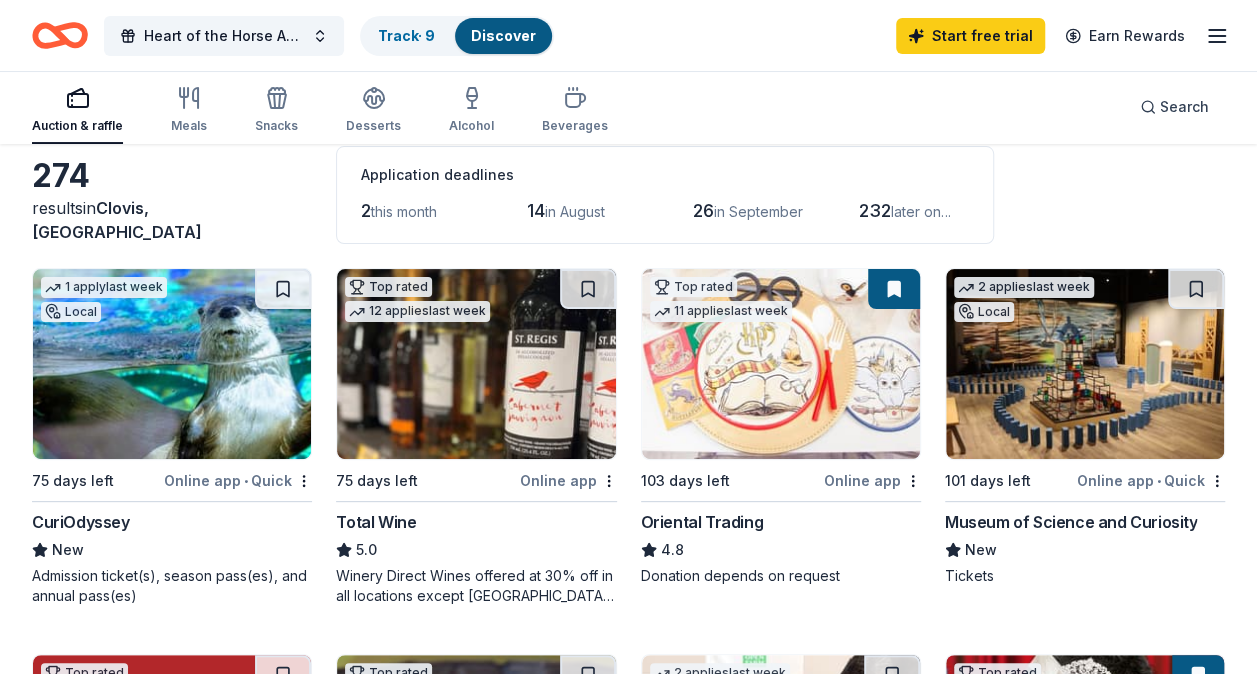 click on "Online app" at bounding box center [568, 480] 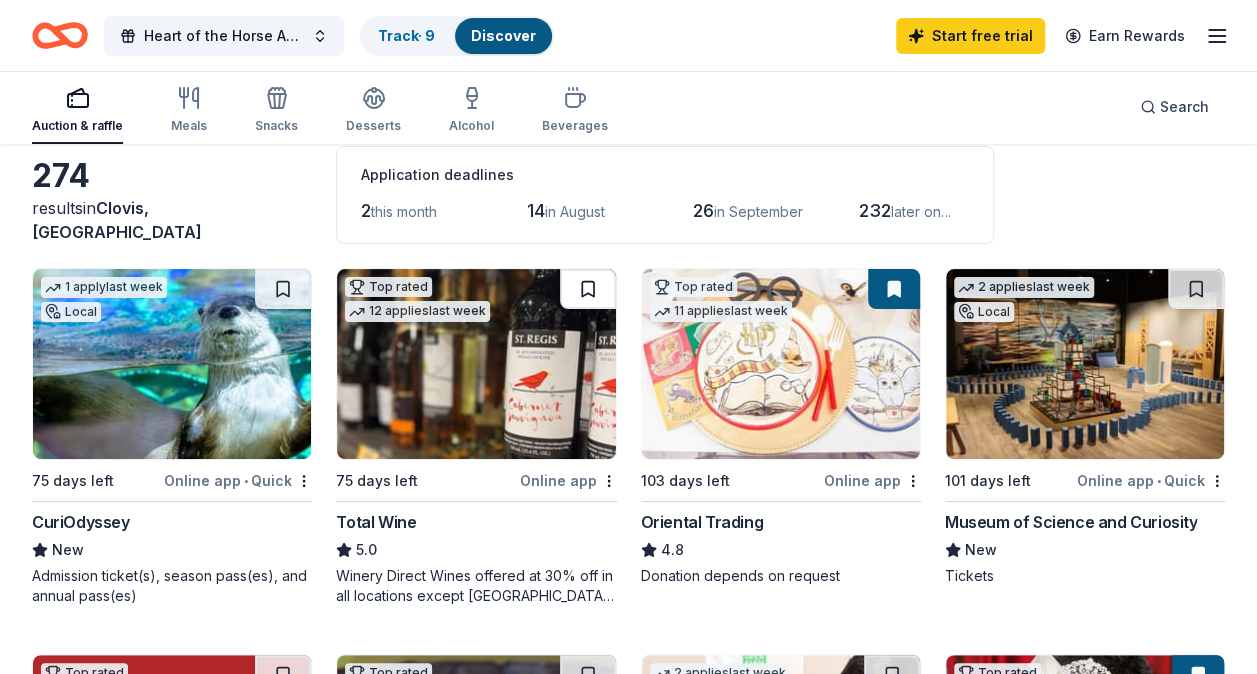 click at bounding box center (588, 289) 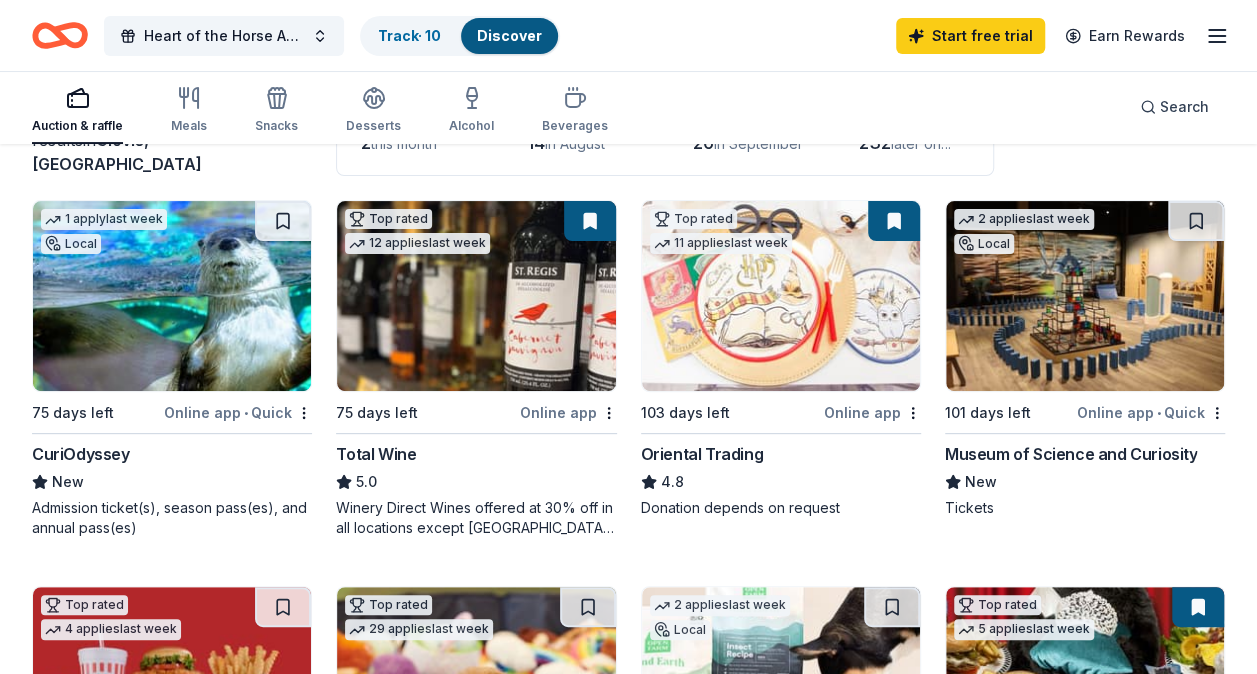 scroll, scrollTop: 200, scrollLeft: 0, axis: vertical 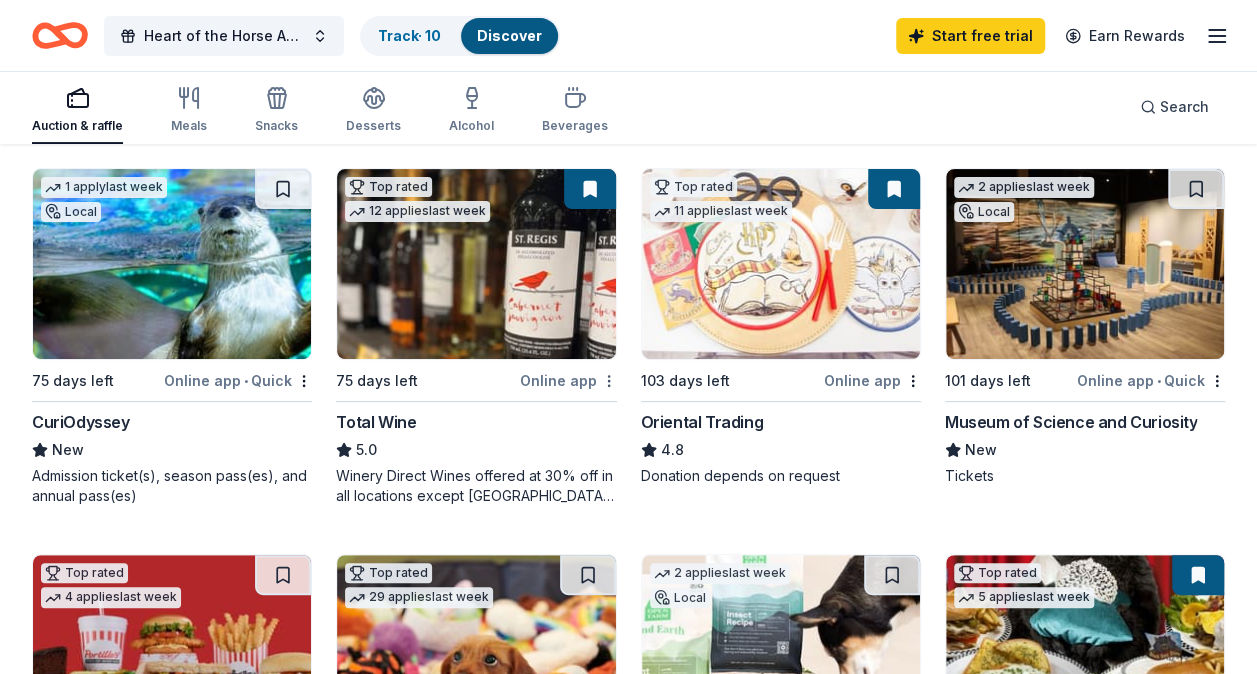 click on "Heart of the Horse Annual Fall Fundraiser Event Track  · 10 Discover Start free  trial Earn Rewards Auction & raffle Meals Snacks Desserts Alcohol Beverages Search 274 results  in  Clovis, CA Application deadlines 2  this month 14  in August 26  in September 232  later on... 1   apply  last week Local 75 days left Online app • Quick CuriOdyssey New Admission ticket(s), season pass(es), and annual pass(es) Top rated 12   applies  last week 75 days left Online app Total Wine 5.0 Winery Direct Wines offered at 30% off in all locations except CT, MA, and other select markets; Private Wine Class for 20 people in all locations except available in WI, CO, and other select markets Top rated 11   applies  last week 103 days left Online app Oriental Trading 4.8 Donation depends on request 2   applies  last week Local 101 days left Online app • Quick Museum of Science and Curiosity New Tickets Top rated 4   applies  last week 117 days left Online app Portillo's 5.0 Food, gift card(s) Top rated 29   applies • 5.0" at bounding box center [628, 137] 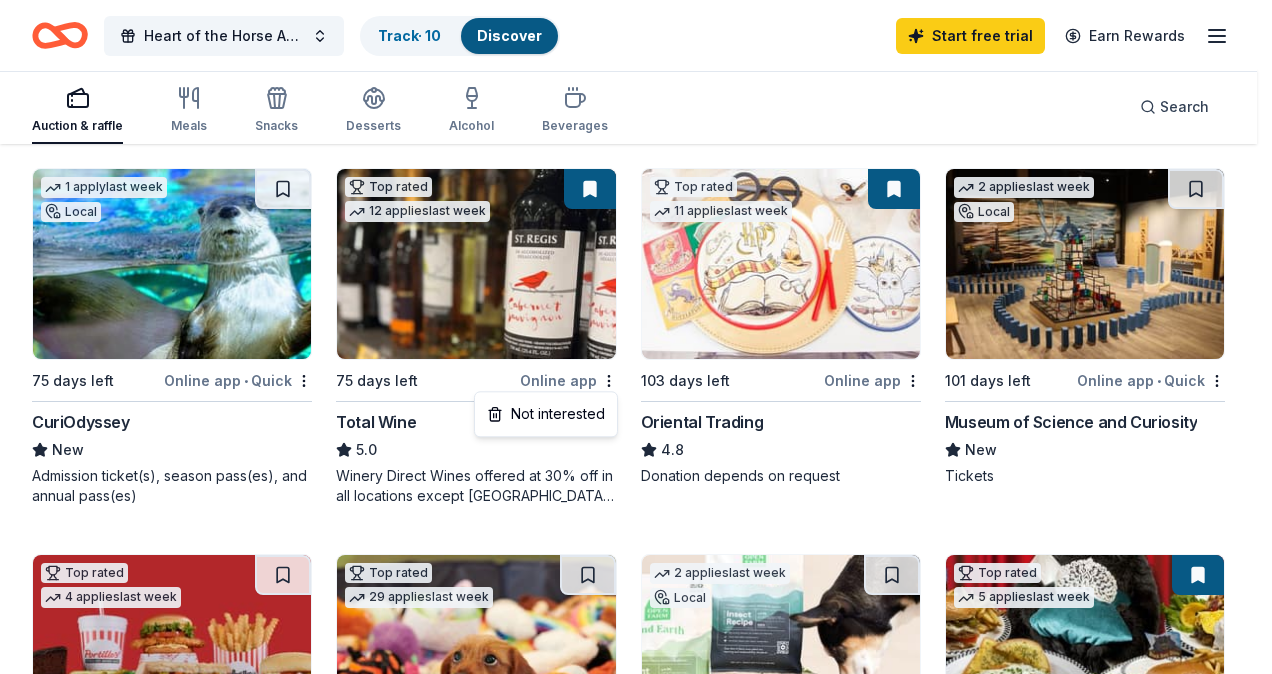 click on "Heart of the Horse Annual Fall Fundraiser Event Track  · 10 Discover Start free  trial Earn Rewards Auction & raffle Meals Snacks Desserts Alcohol Beverages Search 274 results  in  Clovis, CA Application deadlines 2  this month 14  in August 26  in September 232  later on... 1   apply  last week Local 75 days left Online app • Quick CuriOdyssey New Admission ticket(s), season pass(es), and annual pass(es) Top rated 12   applies  last week 75 days left Online app Total Wine 5.0 Winery Direct Wines offered at 30% off in all locations except CT, MA, and other select markets; Private Wine Class for 20 people in all locations except available in WI, CO, and other select markets Top rated 11   applies  last week 103 days left Online app Oriental Trading 4.8 Donation depends on request 2   applies  last week Local 101 days left Online app • Quick Museum of Science and Curiosity New Tickets Top rated 4   applies  last week 117 days left Online app Portillo's 5.0 Food, gift card(s) Top rated 29   applies • 5.0" at bounding box center (636, 137) 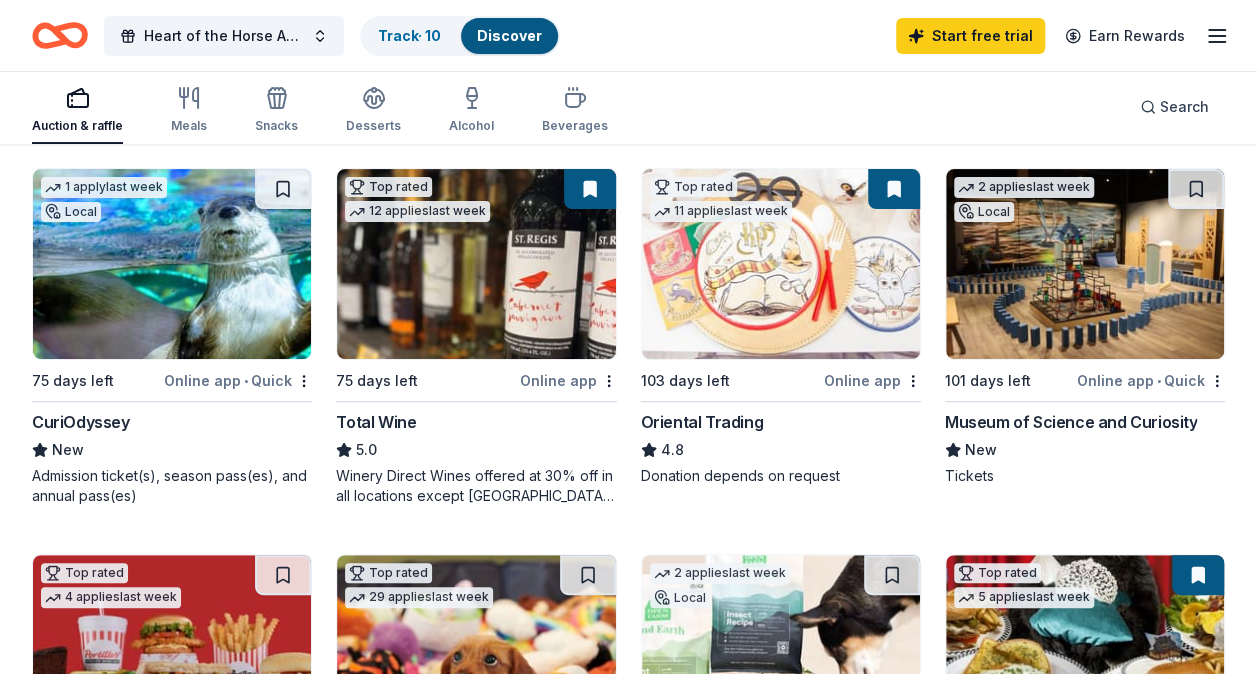 click on "Online app" at bounding box center [568, 380] 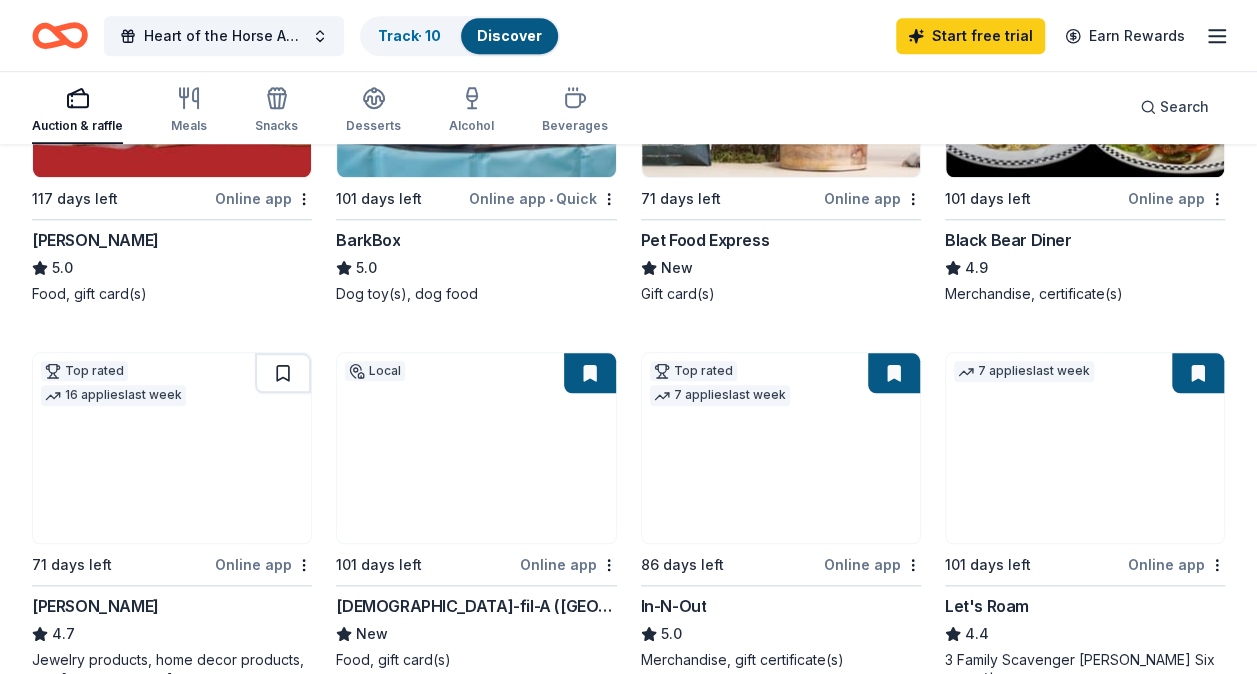 scroll, scrollTop: 800, scrollLeft: 0, axis: vertical 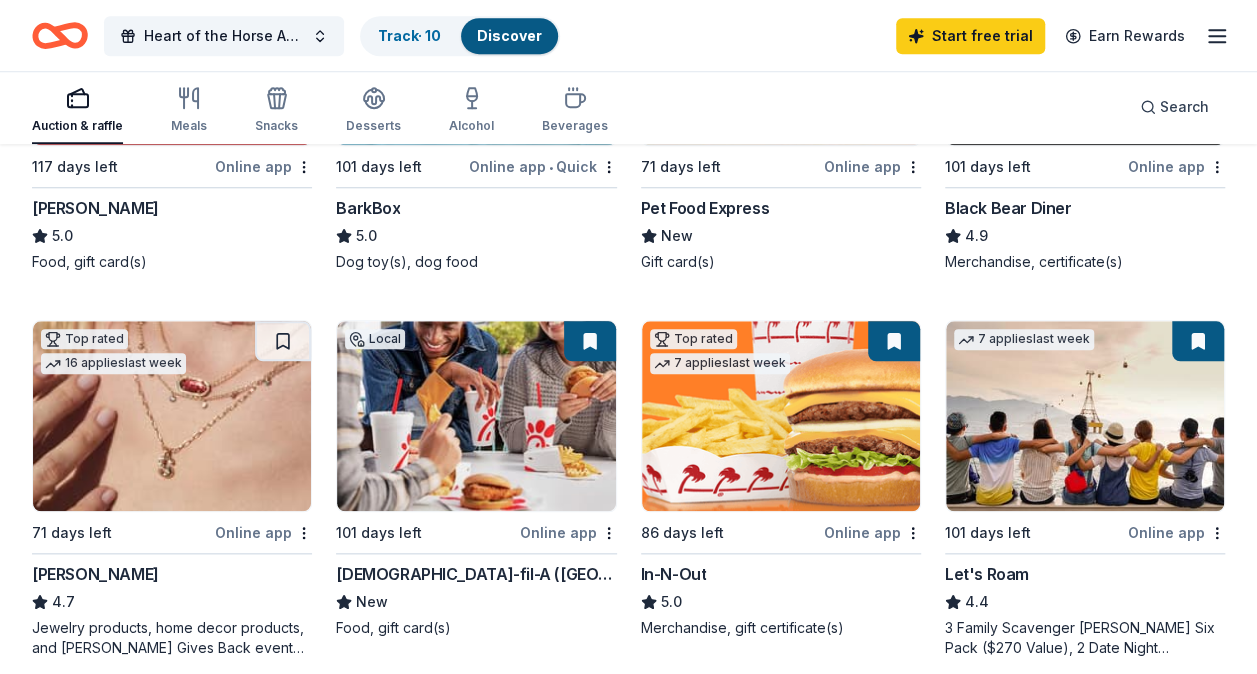 click at bounding box center (894, 341) 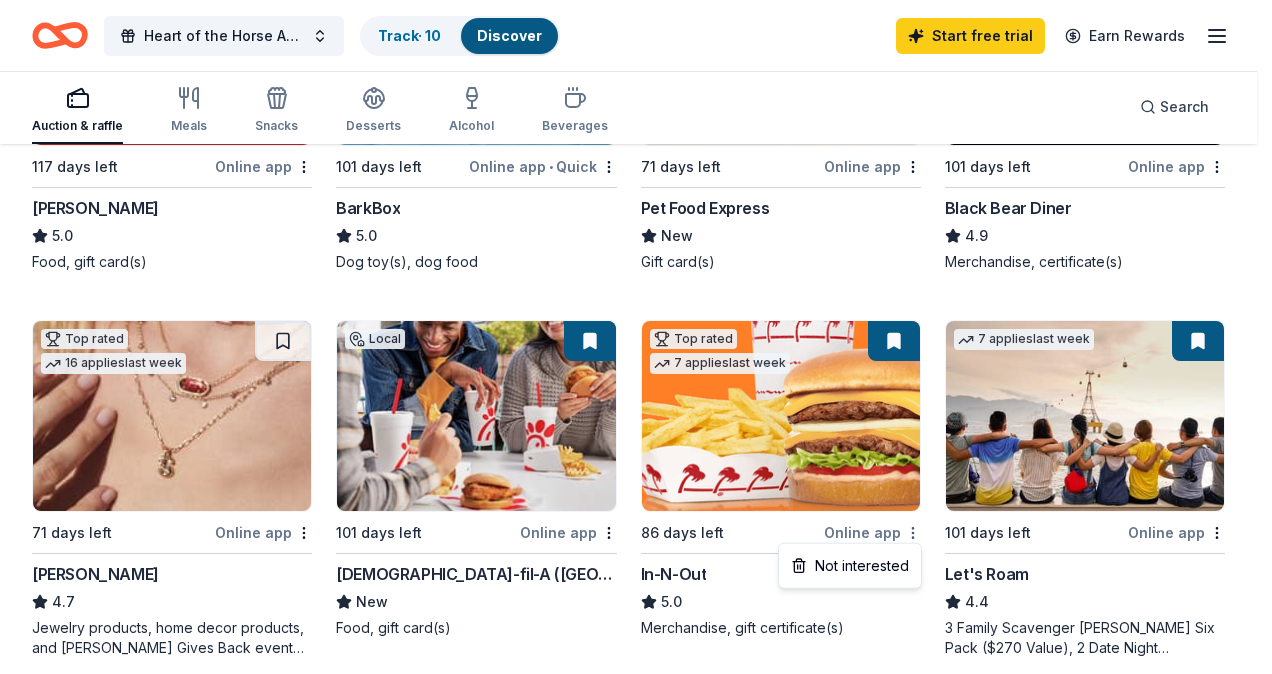 click on "Heart of the Horse Annual Fall Fundraiser Event Track  · 10 Discover Start free  trial Earn Rewards Auction & raffle Meals Snacks Desserts Alcohol Beverages Search 274 results  in  Clovis, CA Application deadlines 2  this month 14  in August 26  in September 232  later on... 1   apply  last week Local 75 days left Online app • Quick CuriOdyssey New Admission ticket(s), season pass(es), and annual pass(es) Top rated 12   applies  last week 75 days left Online app Total Wine 5.0 Winery Direct Wines offered at 30% off in all locations except CT, MA, and other select markets; Private Wine Class for 20 people in all locations except available in WI, CO, and other select markets Top rated 11   applies  last week 103 days left Online app Oriental Trading 4.8 Donation depends on request 2   applies  last week Local 101 days left Online app • Quick Museum of Science and Curiosity New Tickets Top rated 4   applies  last week 117 days left Online app Portillo's 5.0 Food, gift card(s) Top rated 29   applies • 5.0" at bounding box center [636, -463] 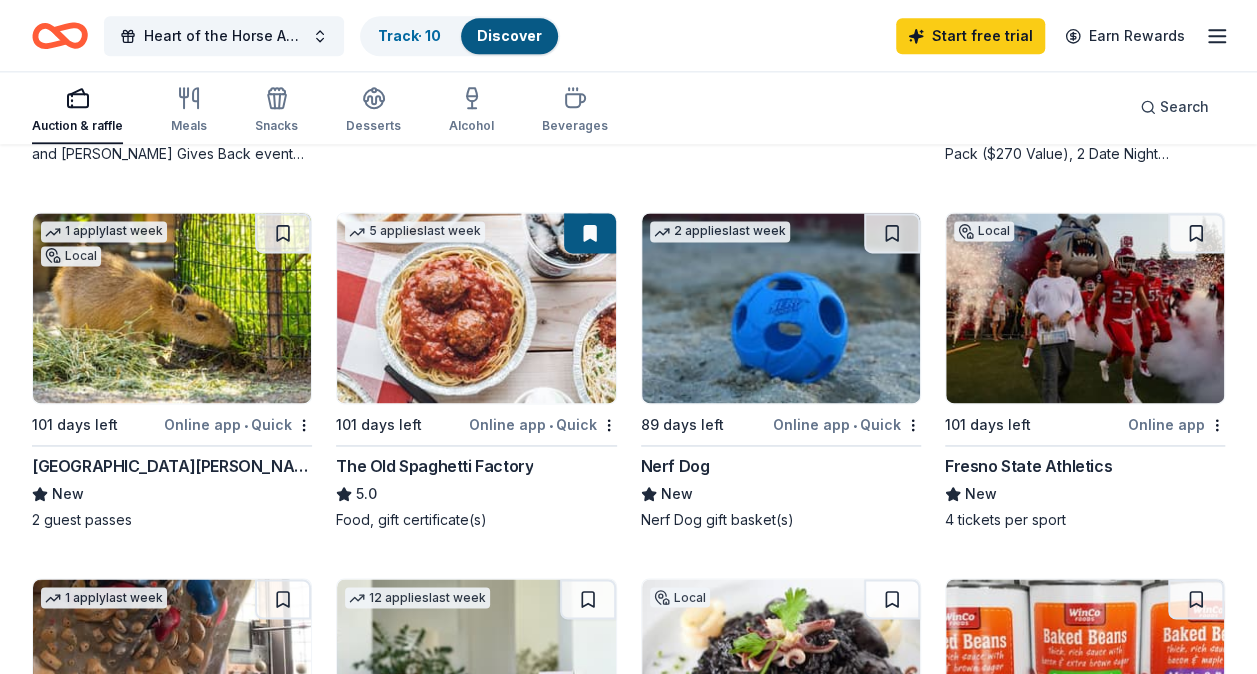 scroll, scrollTop: 1600, scrollLeft: 0, axis: vertical 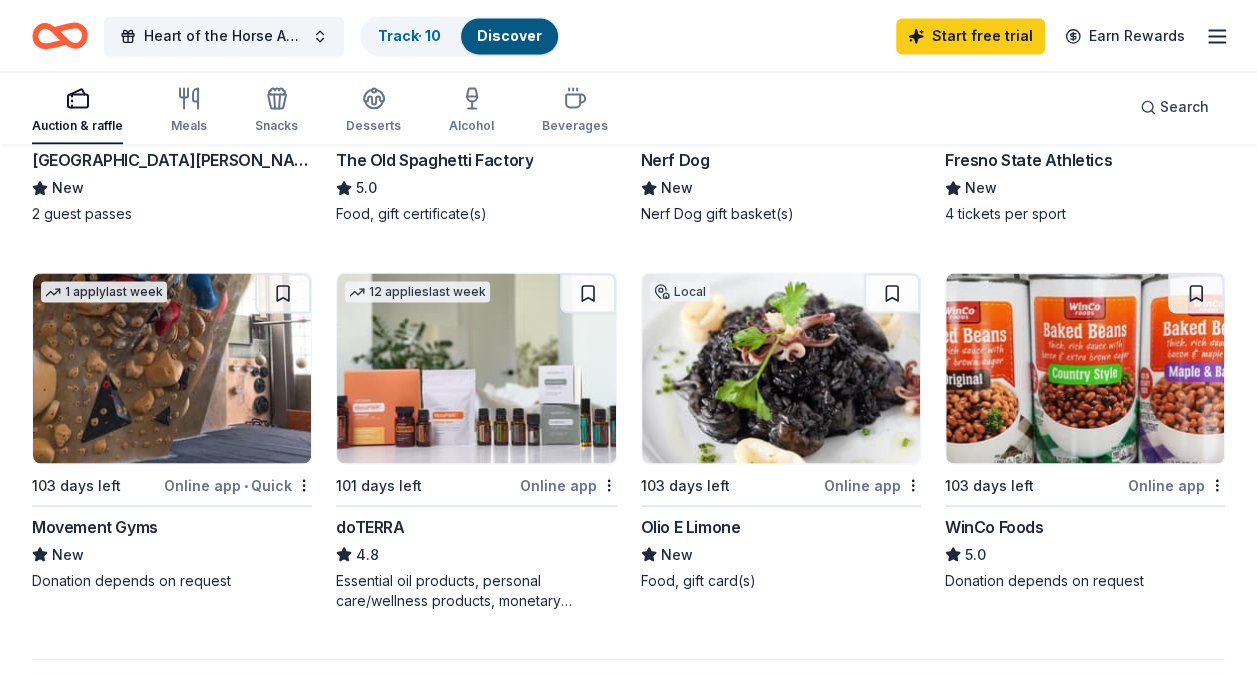 click on "Online app" at bounding box center [1176, 484] 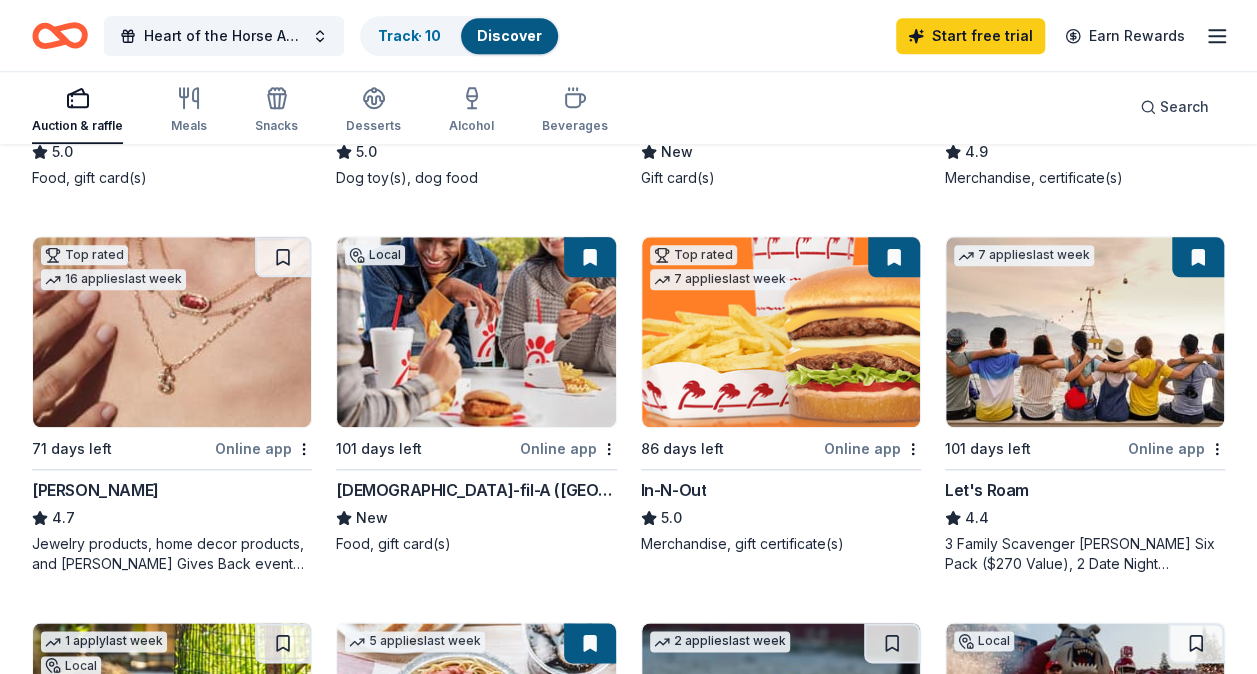scroll, scrollTop: 883, scrollLeft: 0, axis: vertical 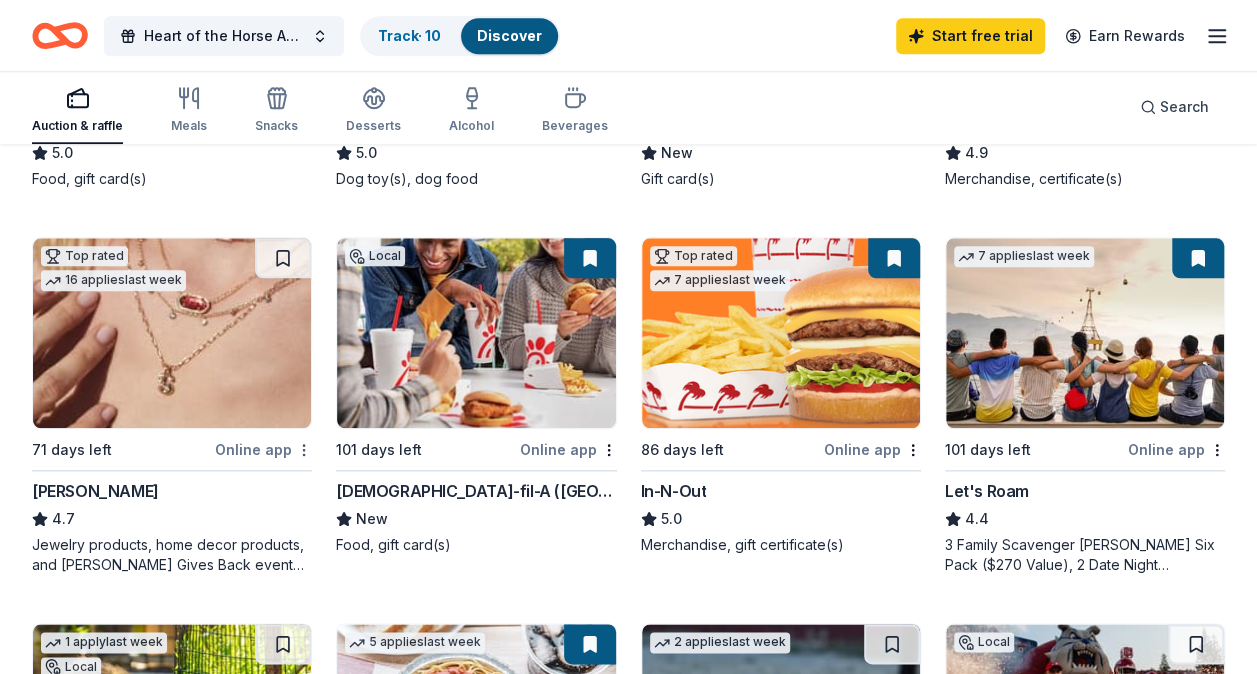 click on "Heart of the Horse Annual Fall Fundraiser Event Track  · 10 Discover Start free  trial Earn Rewards Auction & raffle Meals Snacks Desserts Alcohol Beverages Search Filter 2 Application methods Causes Eligibility Just added Sort 274 results  in  Clovis, CA Application deadlines 2  this month 14  in August 26  in September 232  later on... 1   apply  last week Local 75 days left Online app • Quick CuriOdyssey New Admission ticket(s), season pass(es), and annual pass(es) Top rated 12   applies  last week 75 days left Online app Total Wine 5.0 Winery Direct Wines offered at 30% off in all locations except CT, MA, and other select markets; Private Wine Class for 20 people in all locations except available in WI, CO, and other select markets Top rated 11   applies  last week 103 days left Online app Oriental Trading 4.8 Donation depends on request 2   applies  last week Local 101 days left Online app • Quick Museum of Science and Curiosity New Tickets Top rated 4   applies  last week 117 days left Online app" at bounding box center [628, -546] 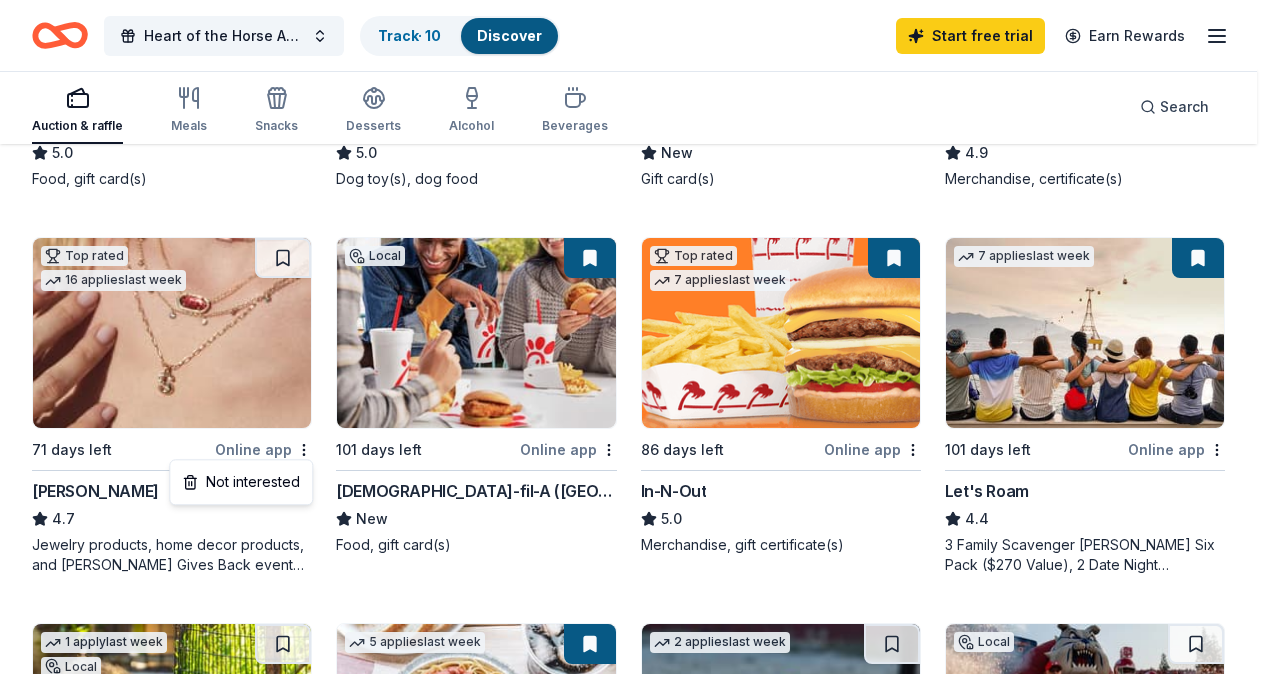click on "Heart of the Horse Annual Fall Fundraiser Event Track  · 10 Discover Start free  trial Earn Rewards Auction & raffle Meals Snacks Desserts Alcohol Beverages Search Filter 2 Application methods Causes Eligibility Just added Sort 274 results  in  Clovis, CA Application deadlines 2  this month 14  in August 26  in September 232  later on... 1   apply  last week Local 75 days left Online app • Quick CuriOdyssey New Admission ticket(s), season pass(es), and annual pass(es) Top rated 12   applies  last week 75 days left Online app Total Wine 5.0 Winery Direct Wines offered at 30% off in all locations except CT, MA, and other select markets; Private Wine Class for 20 people in all locations except available in WI, CO, and other select markets Top rated 11   applies  last week 103 days left Online app Oriental Trading 4.8 Donation depends on request 2   applies  last week Local 101 days left Online app • Quick Museum of Science and Curiosity New Tickets Top rated 4   applies  last week 117 days left Online app" at bounding box center (636, -546) 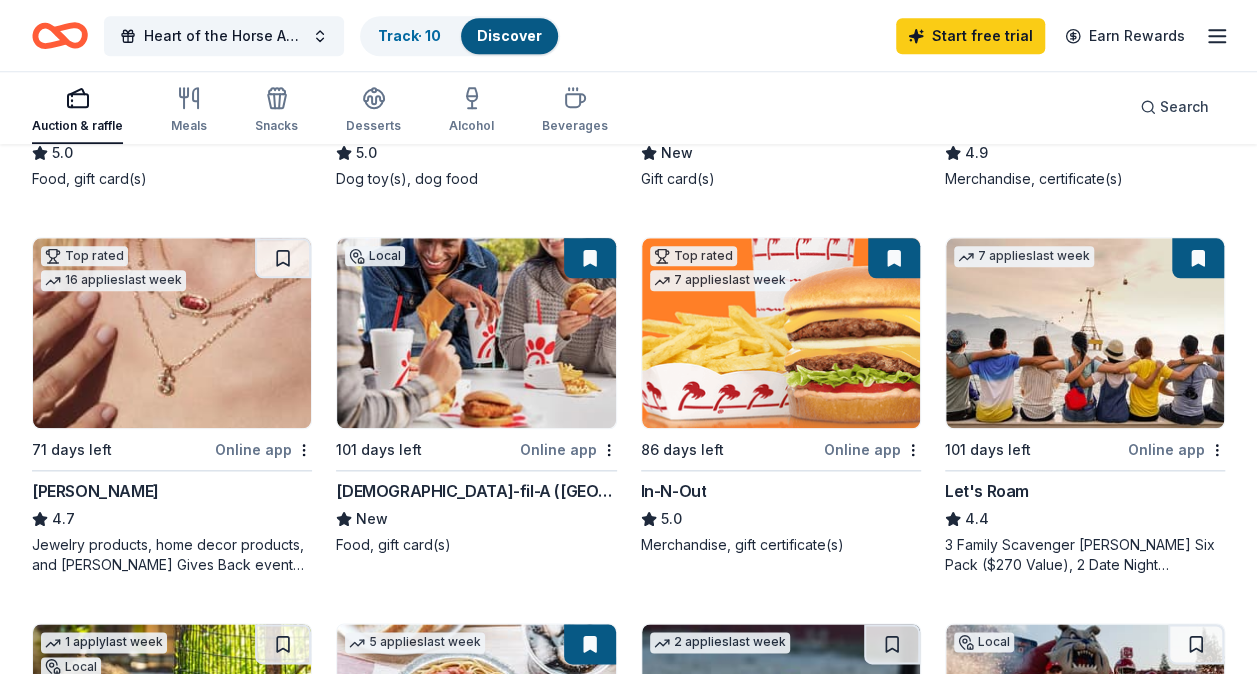 click on "Online app" at bounding box center [263, 449] 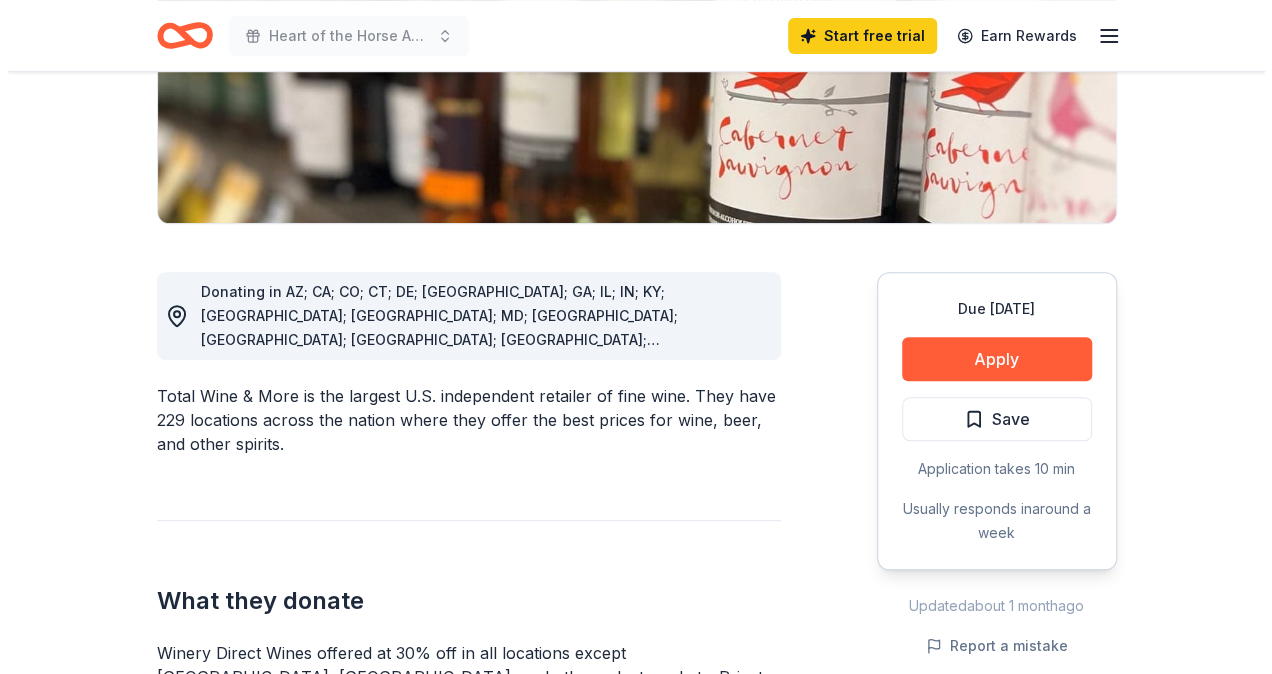 scroll, scrollTop: 400, scrollLeft: 0, axis: vertical 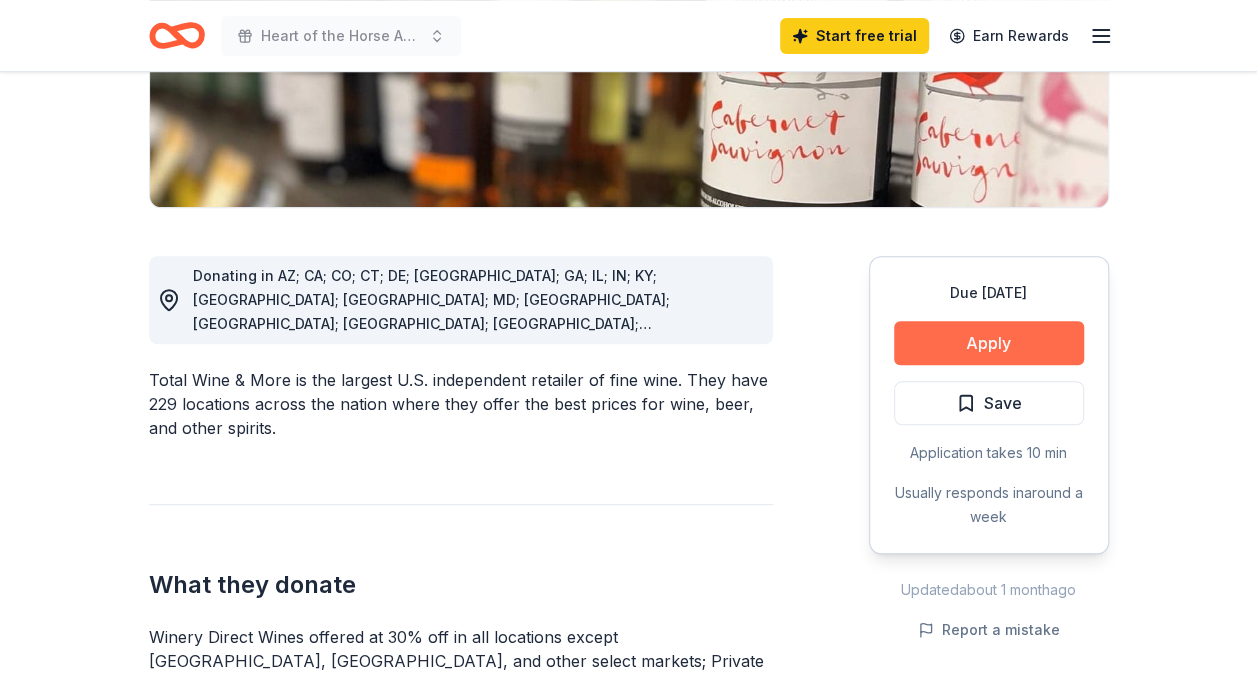 click on "Apply" at bounding box center (989, 343) 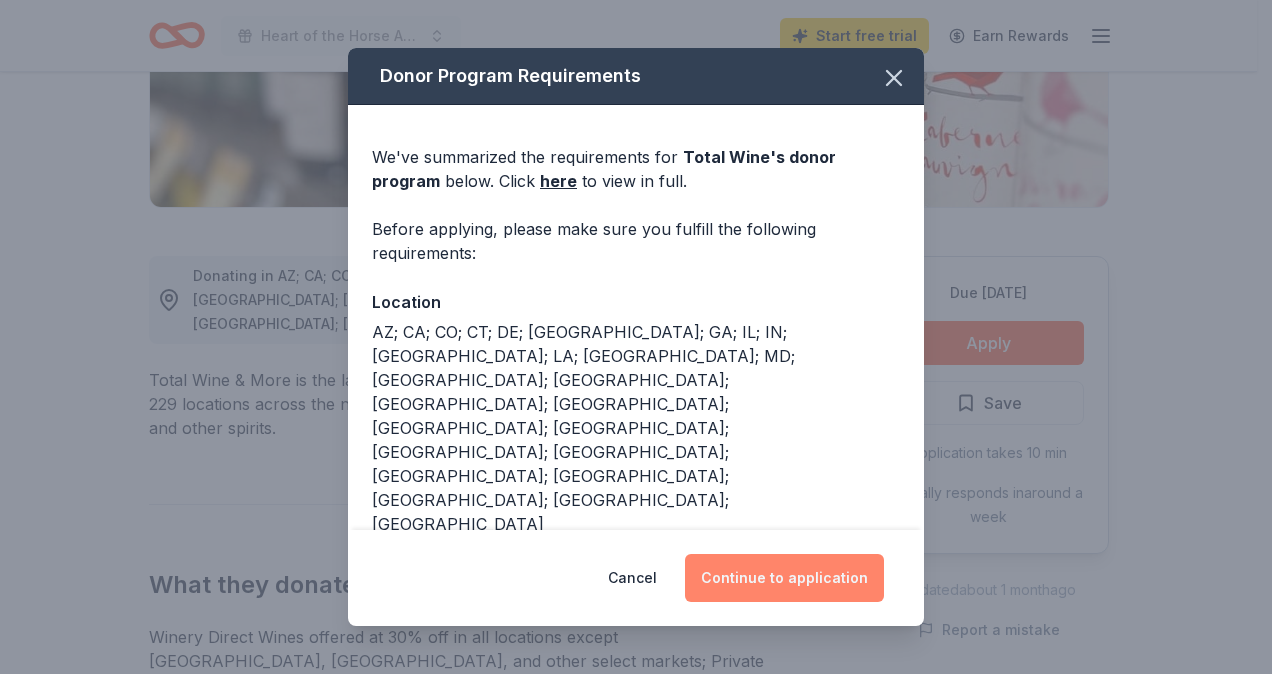 click on "Continue to application" at bounding box center (784, 578) 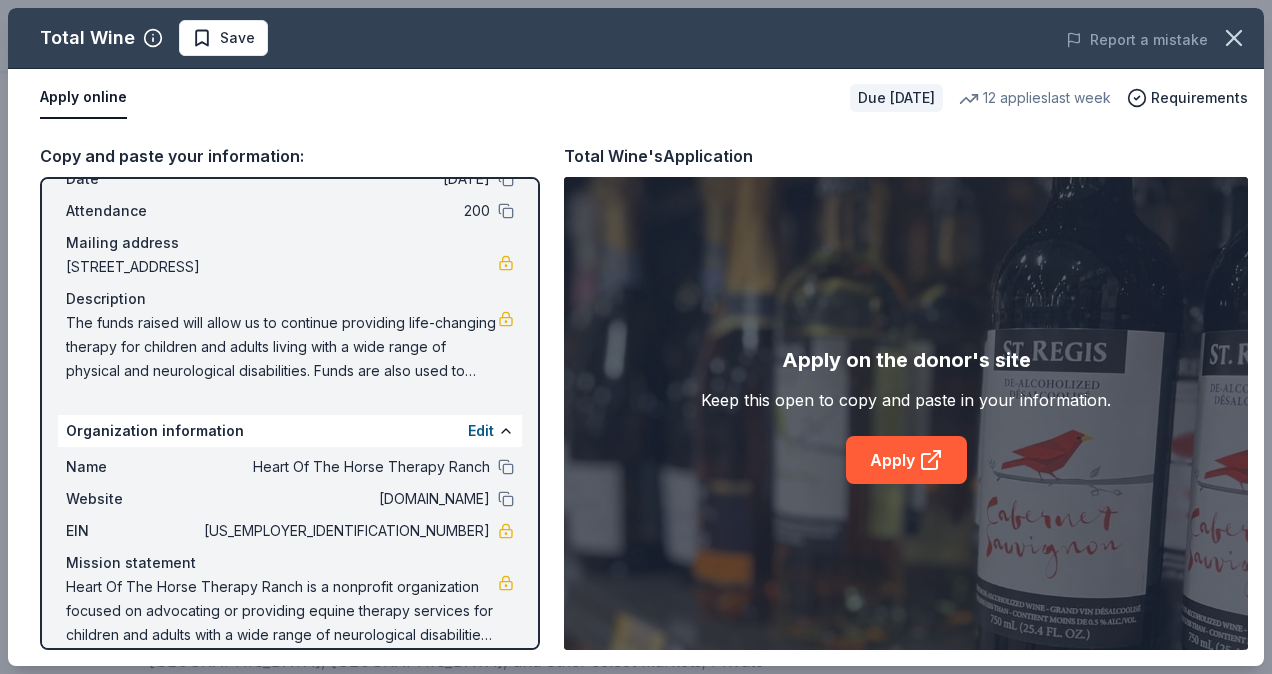 scroll, scrollTop: 123, scrollLeft: 0, axis: vertical 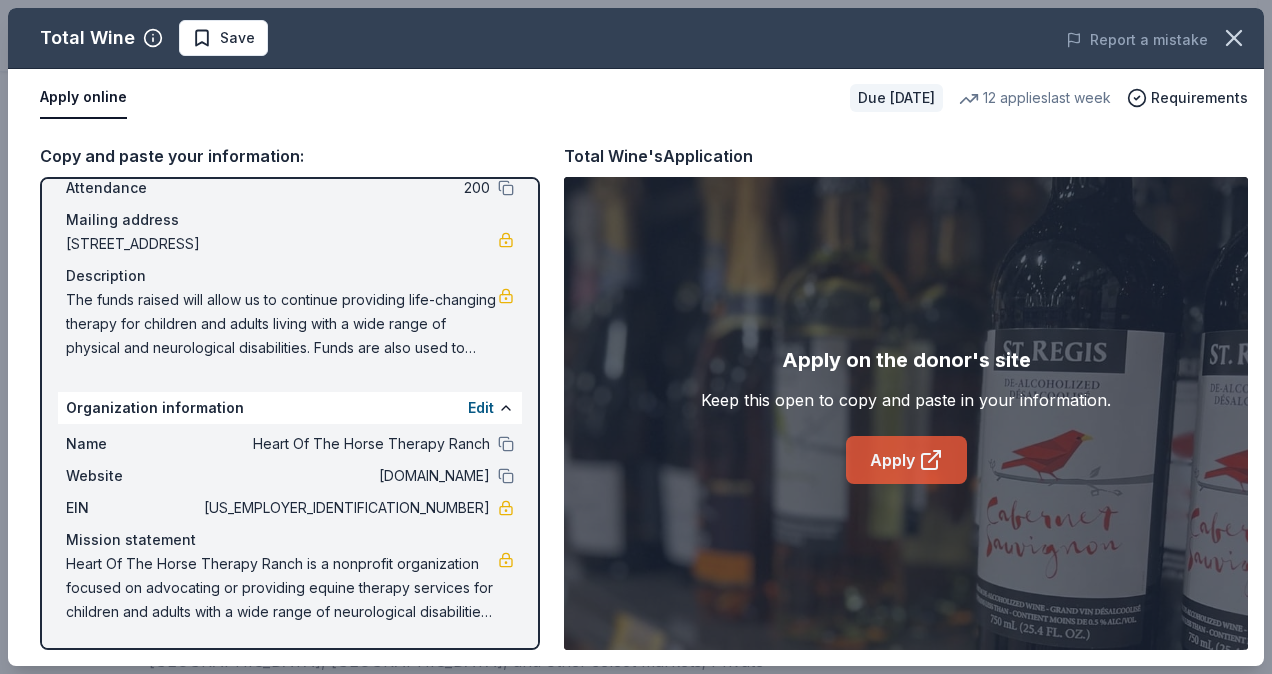 click 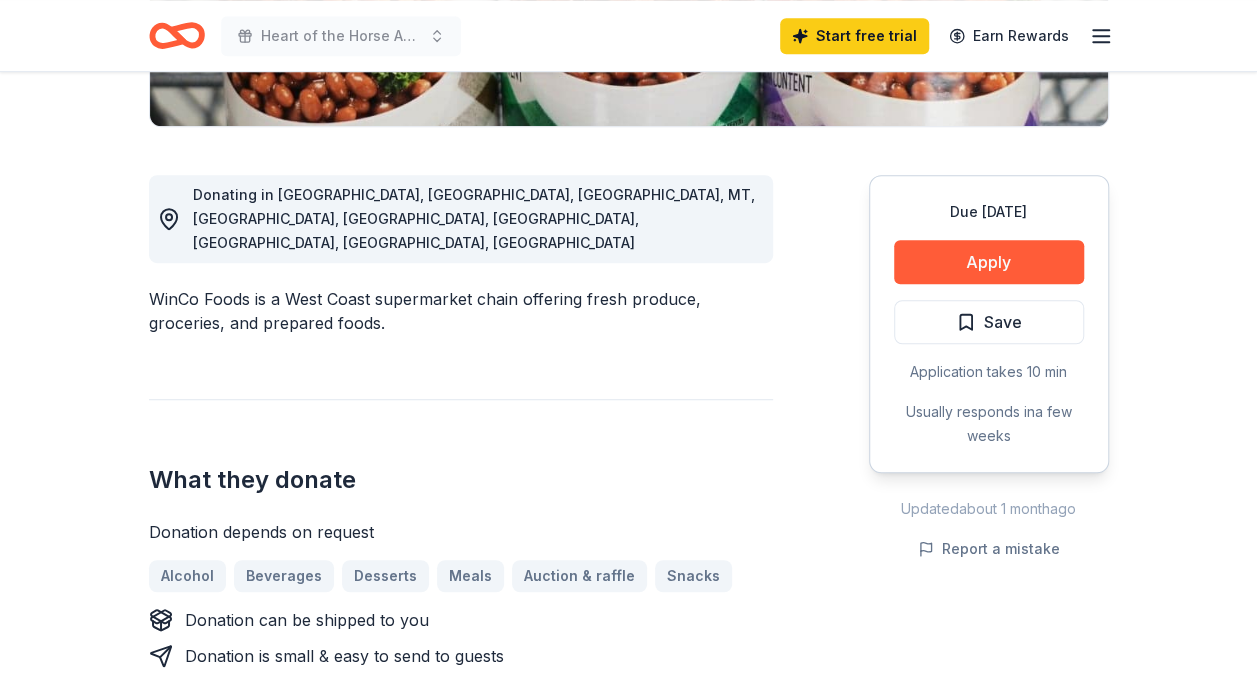 scroll, scrollTop: 500, scrollLeft: 0, axis: vertical 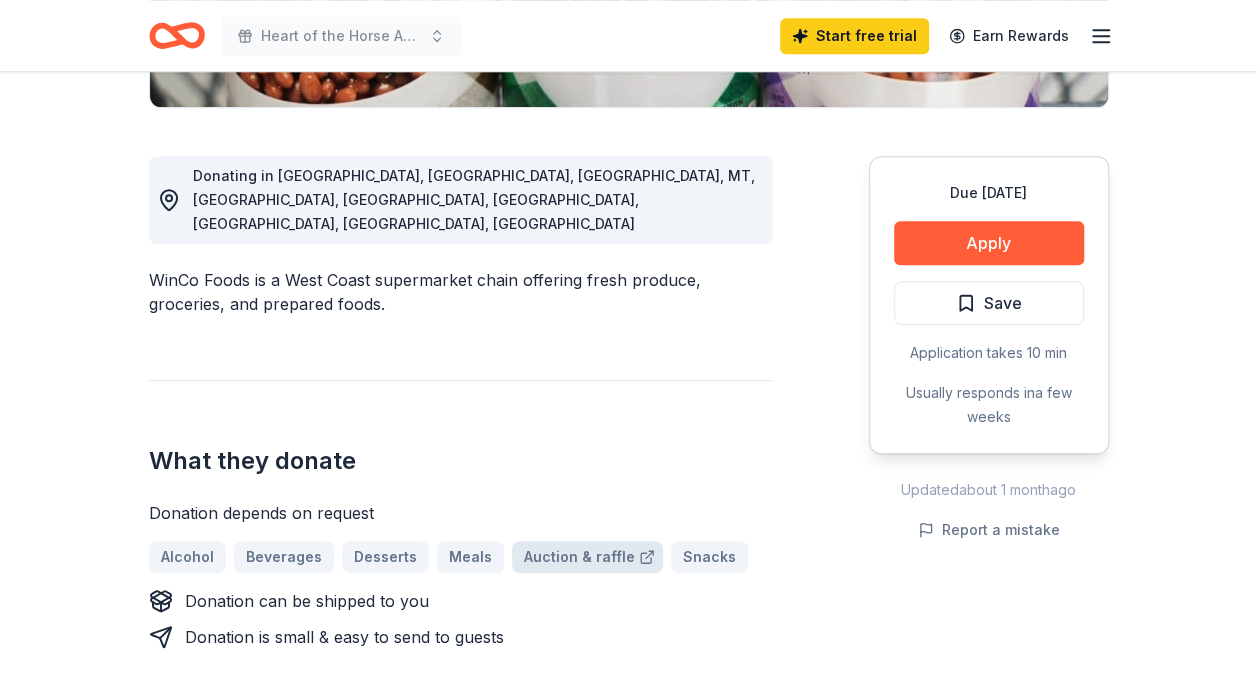 click on "Auction & raffle" at bounding box center (587, 557) 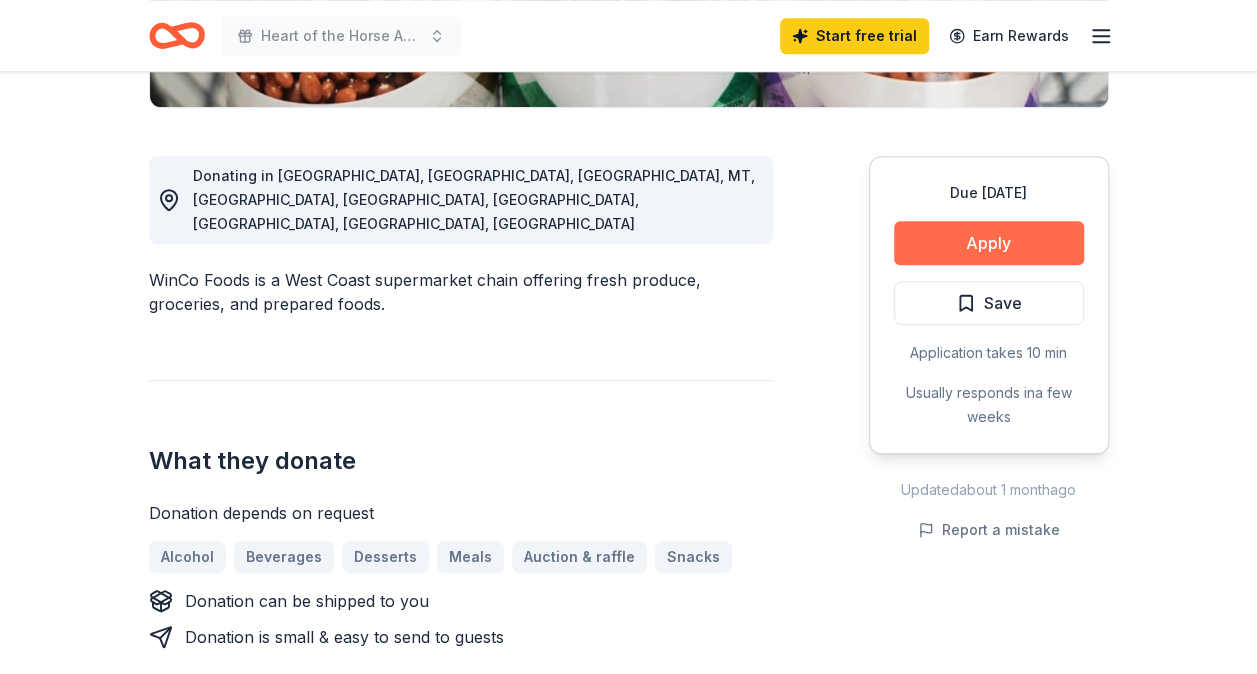 click on "Apply" at bounding box center (989, 243) 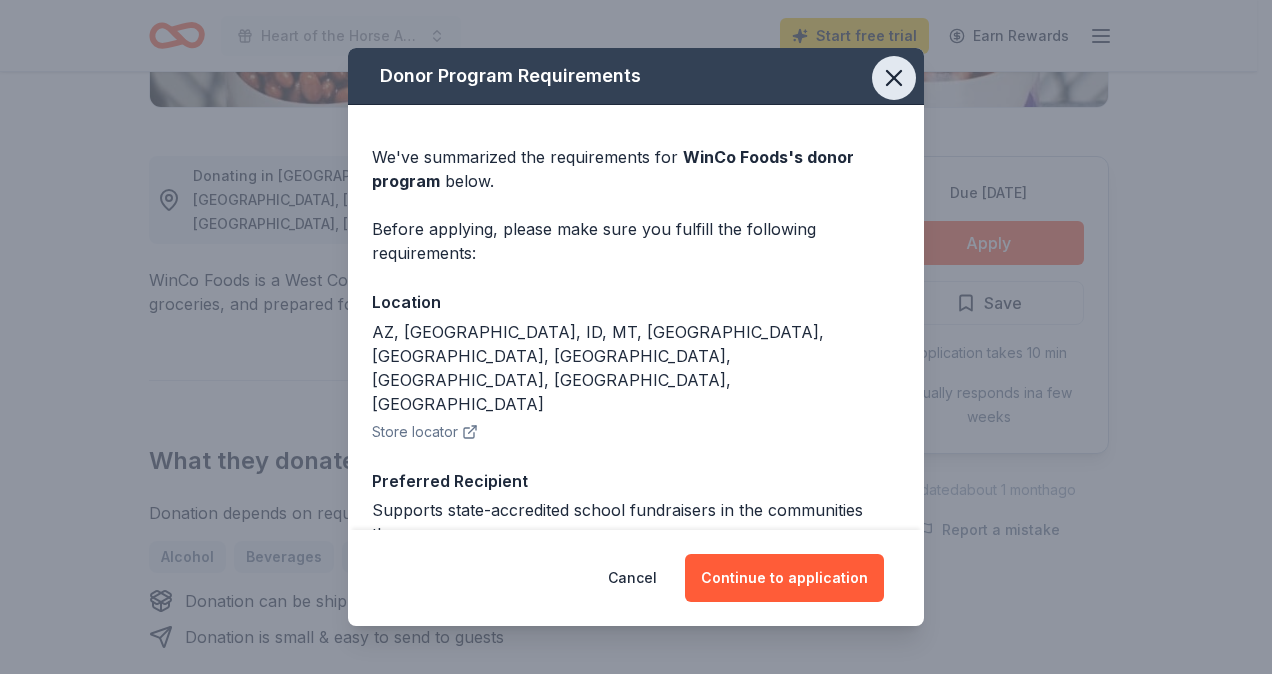 click 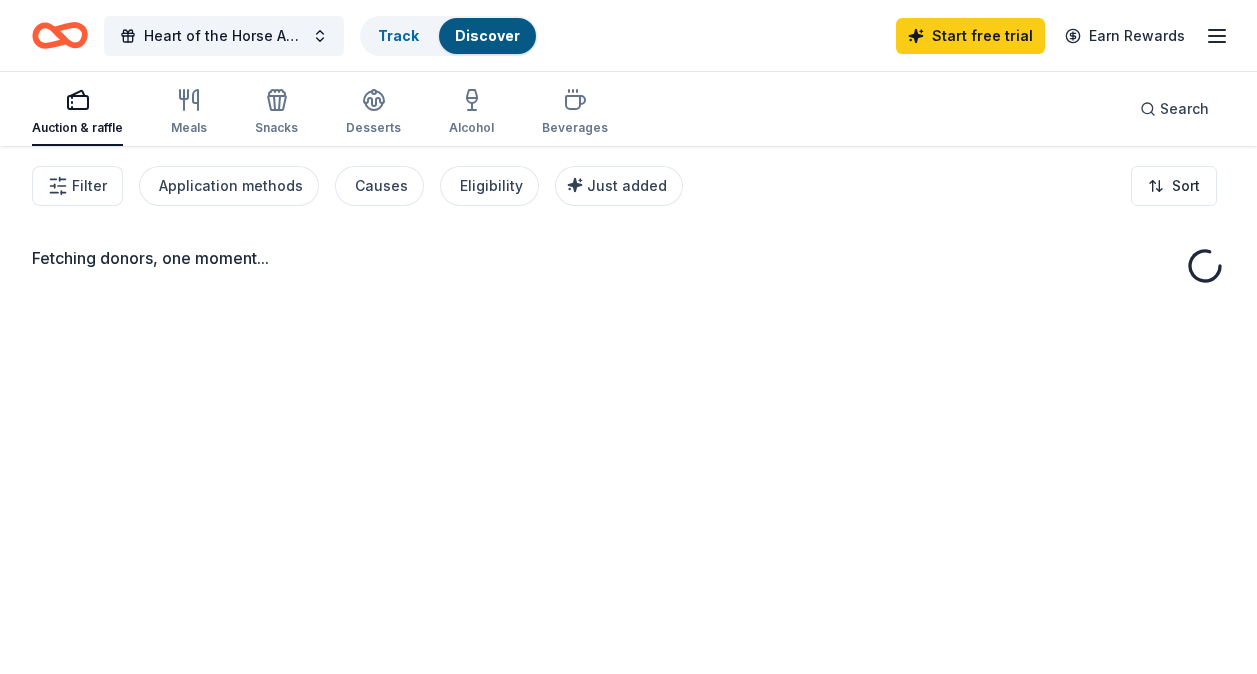 scroll, scrollTop: 0, scrollLeft: 0, axis: both 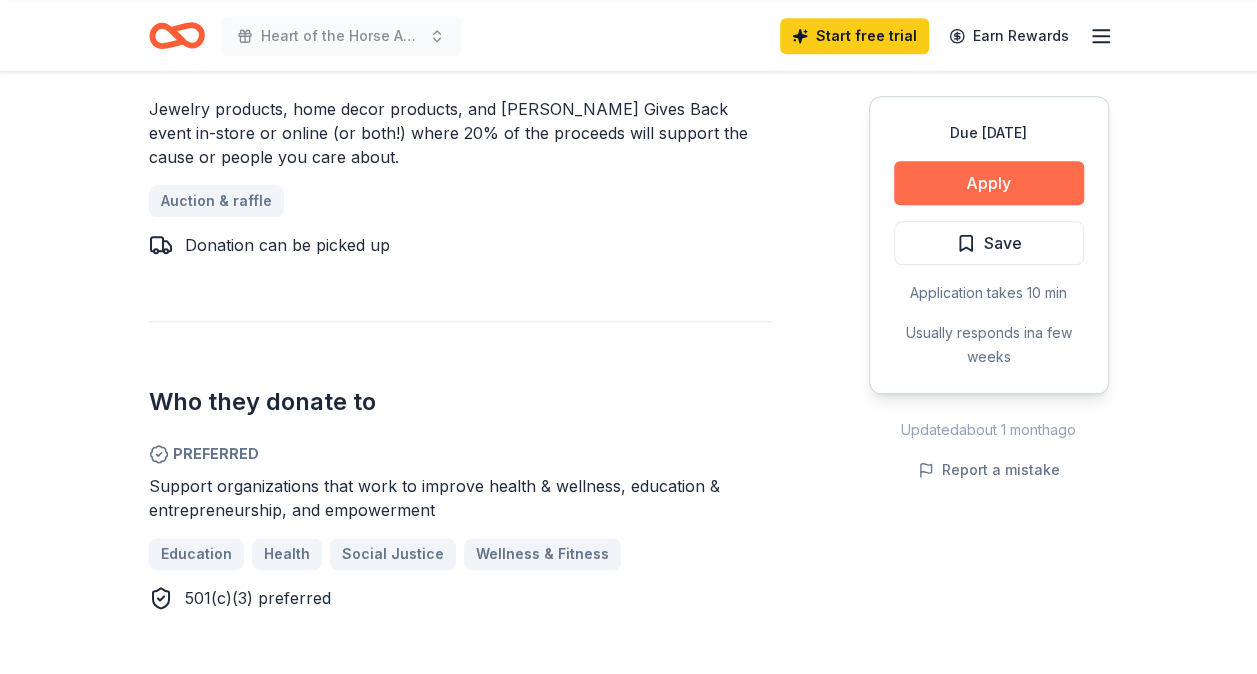 click on "Apply" at bounding box center (989, 183) 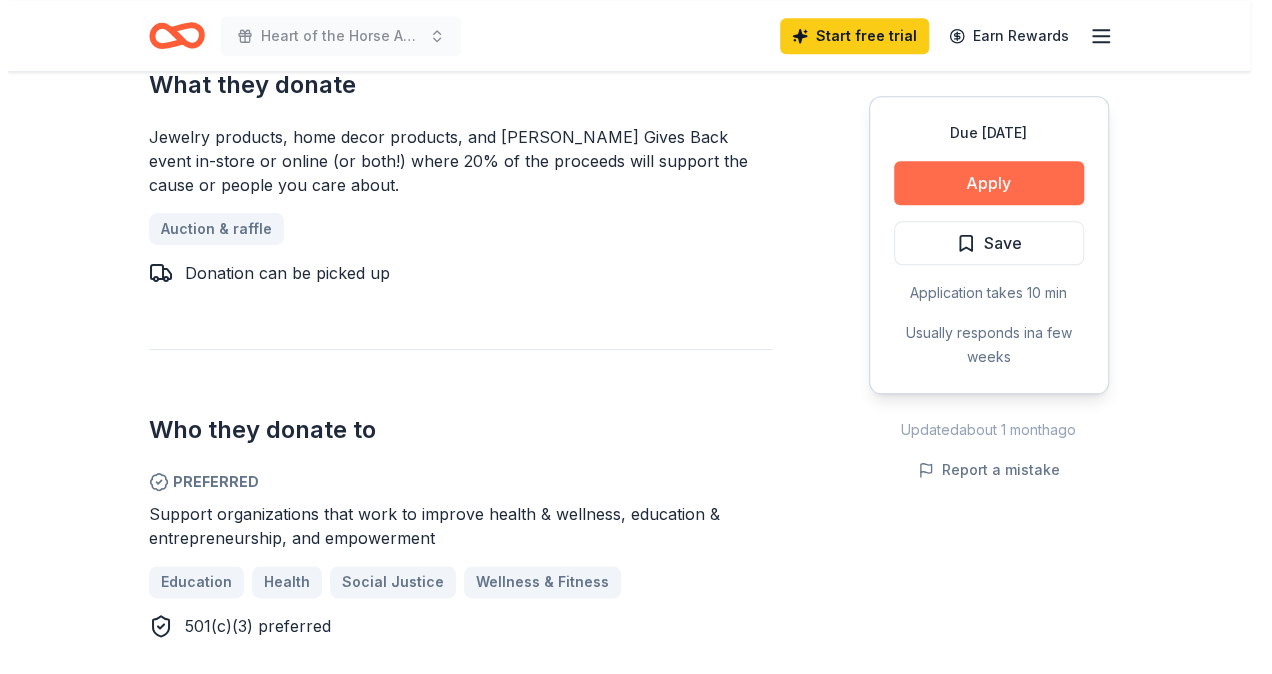 scroll, scrollTop: 1028, scrollLeft: 0, axis: vertical 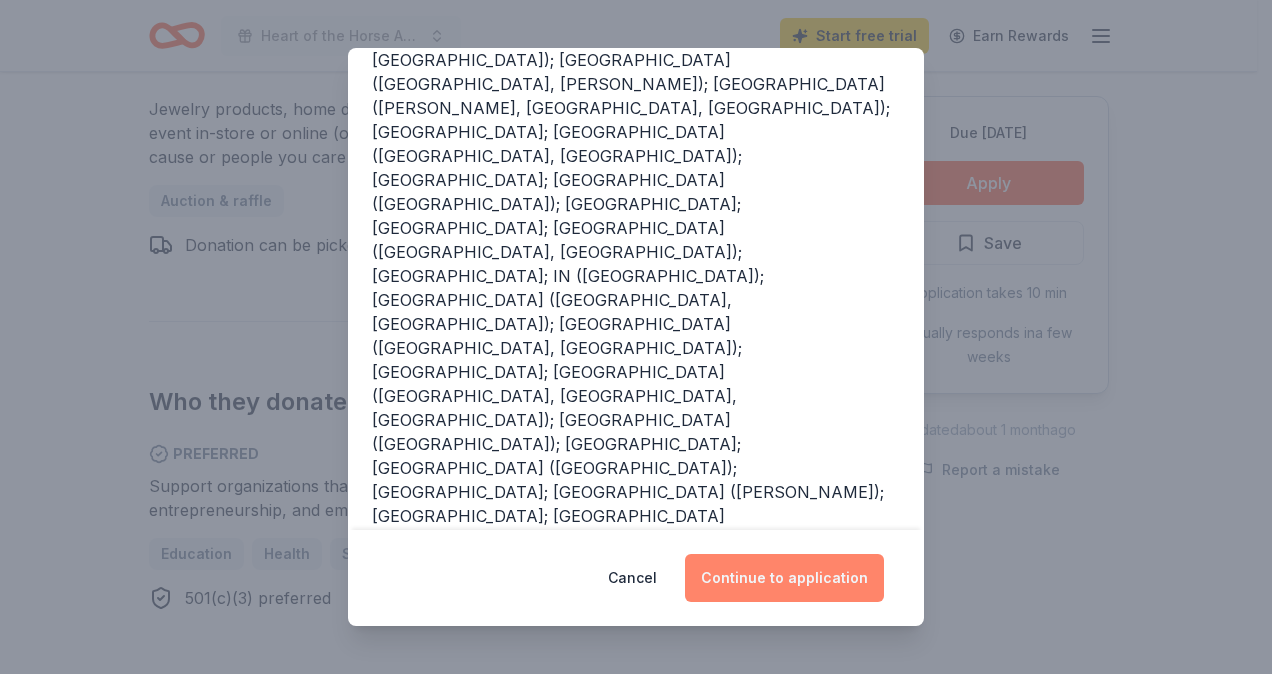 click on "Continue to application" at bounding box center [784, 578] 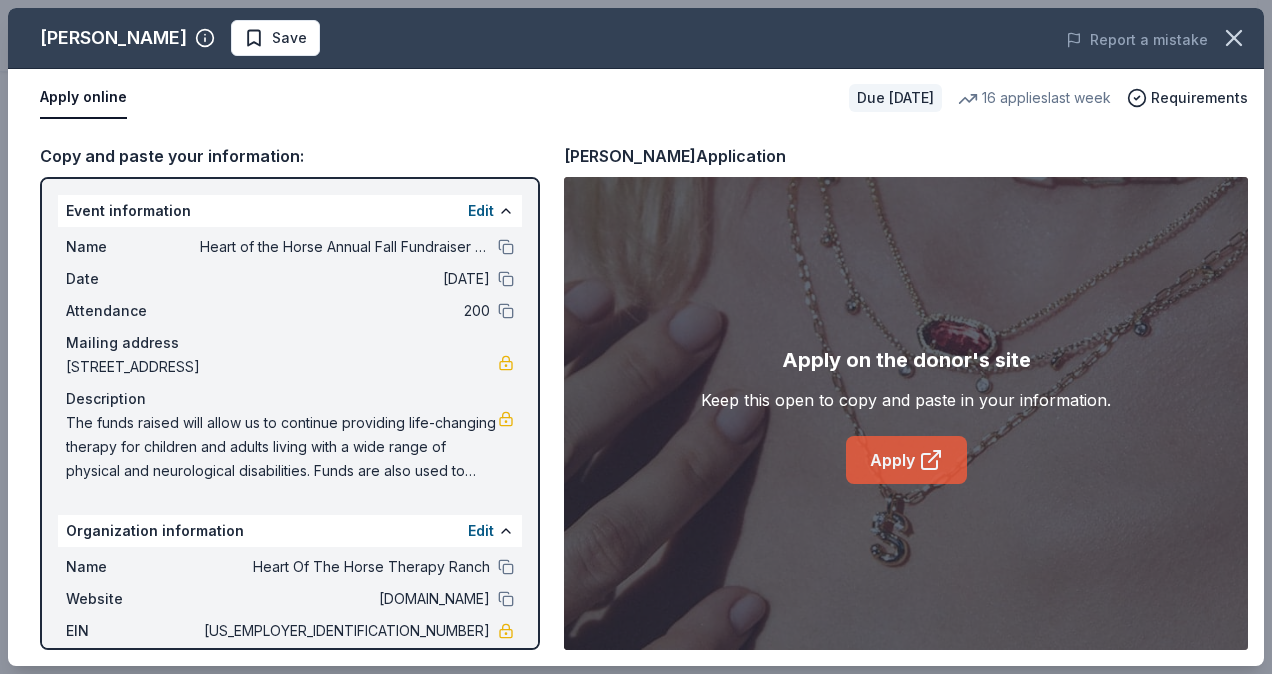 click on "Apply" at bounding box center [906, 460] 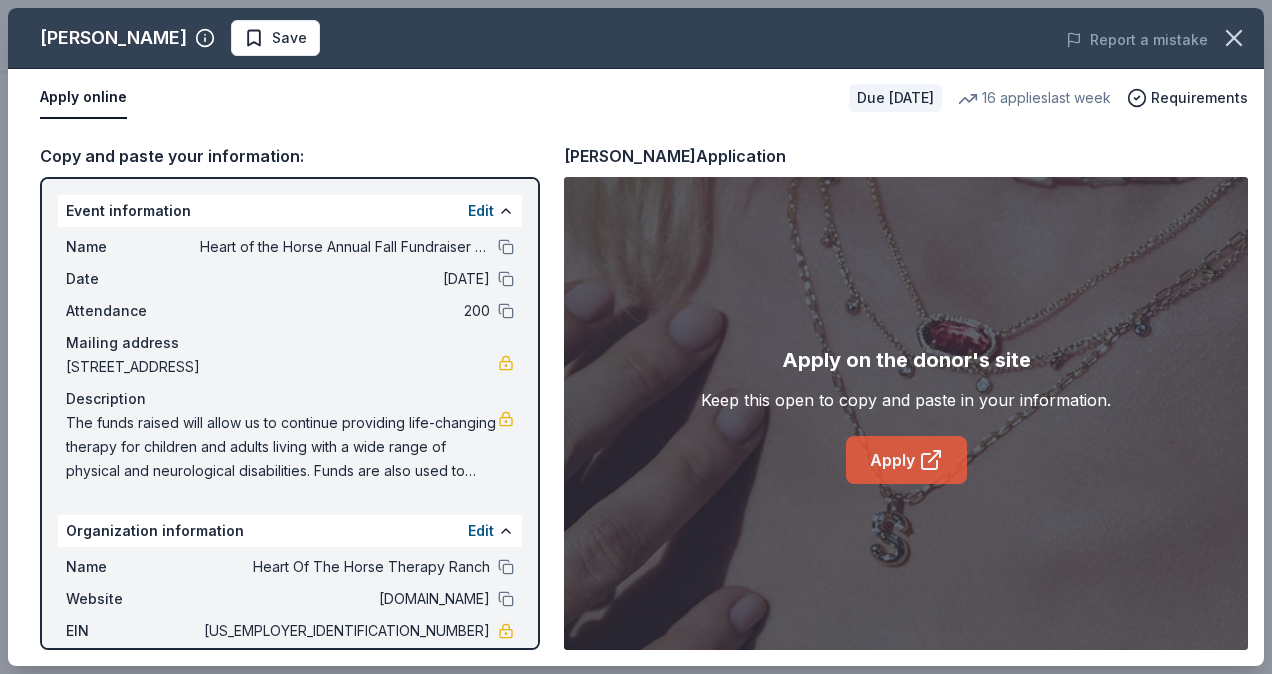 click on "Apply" at bounding box center [906, 460] 